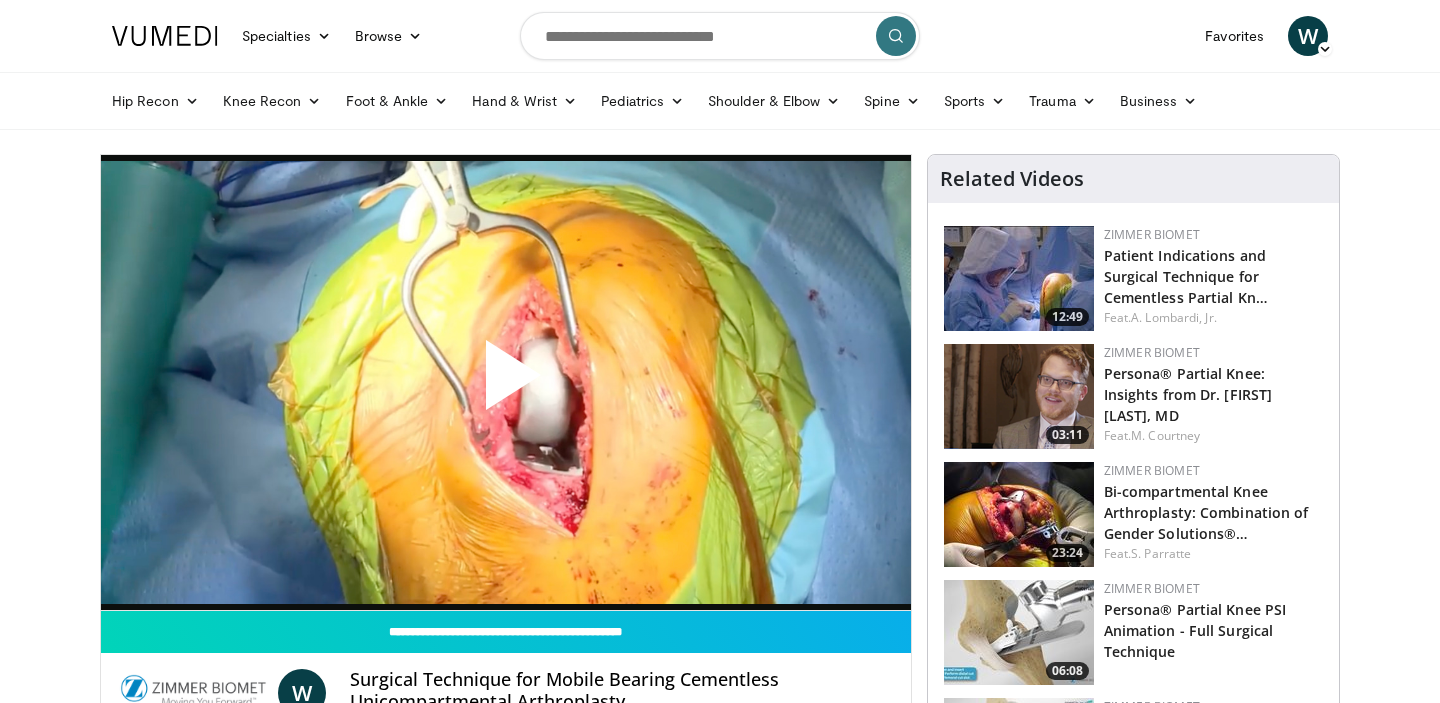 scroll, scrollTop: 53, scrollLeft: 0, axis: vertical 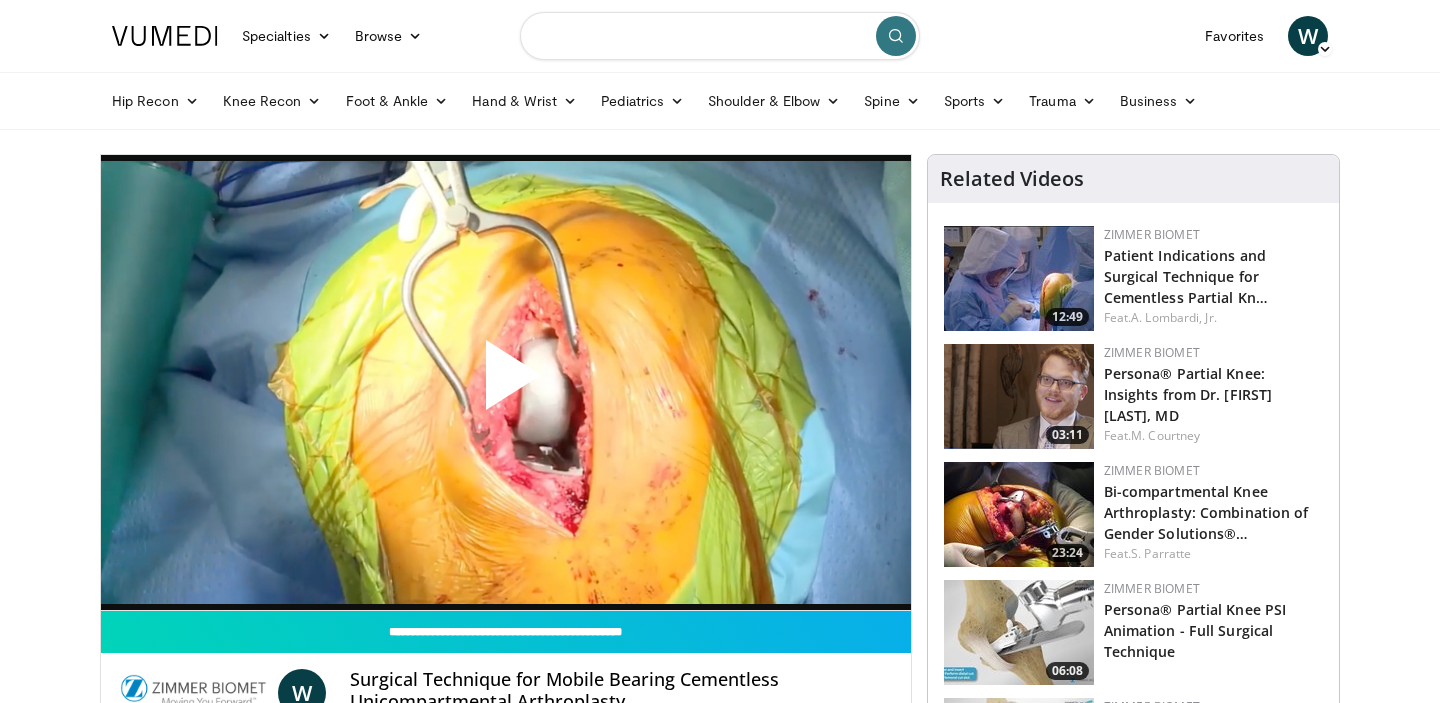 click at bounding box center (720, 36) 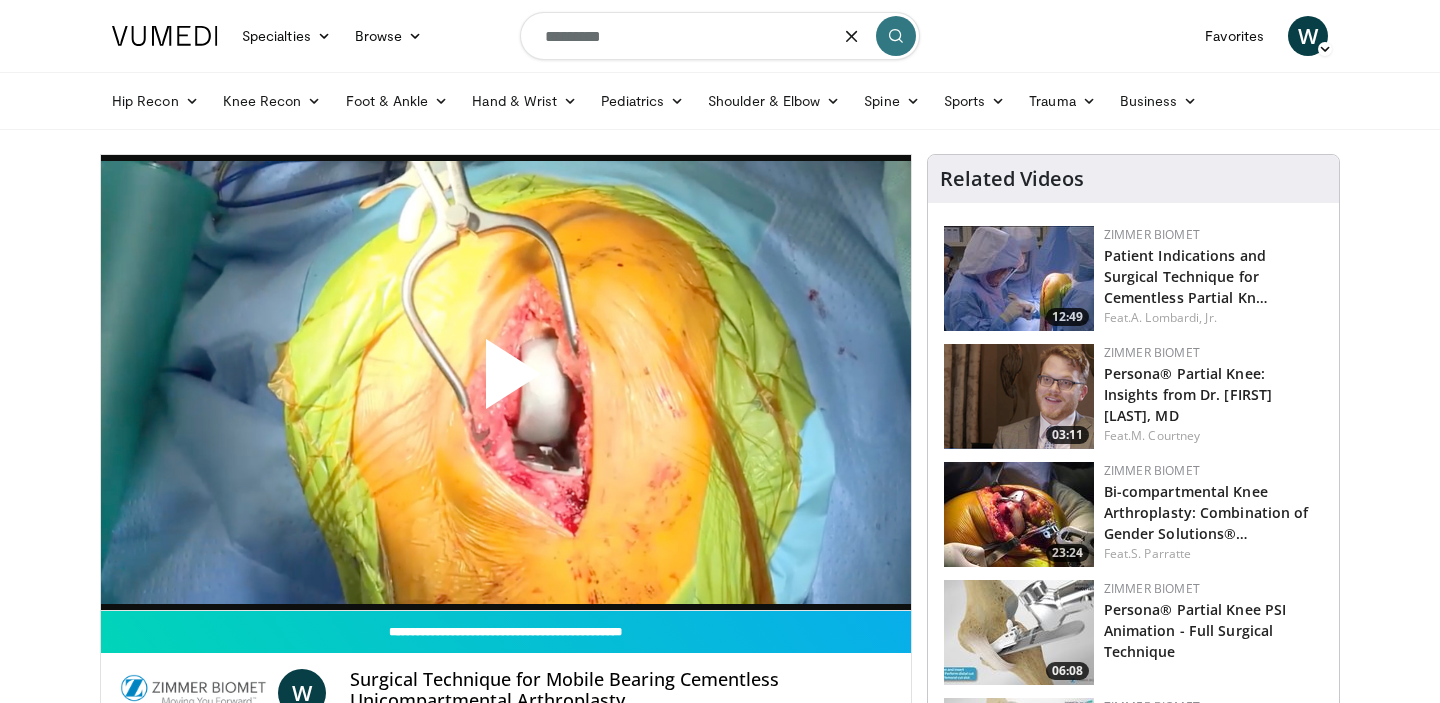 type on "**********" 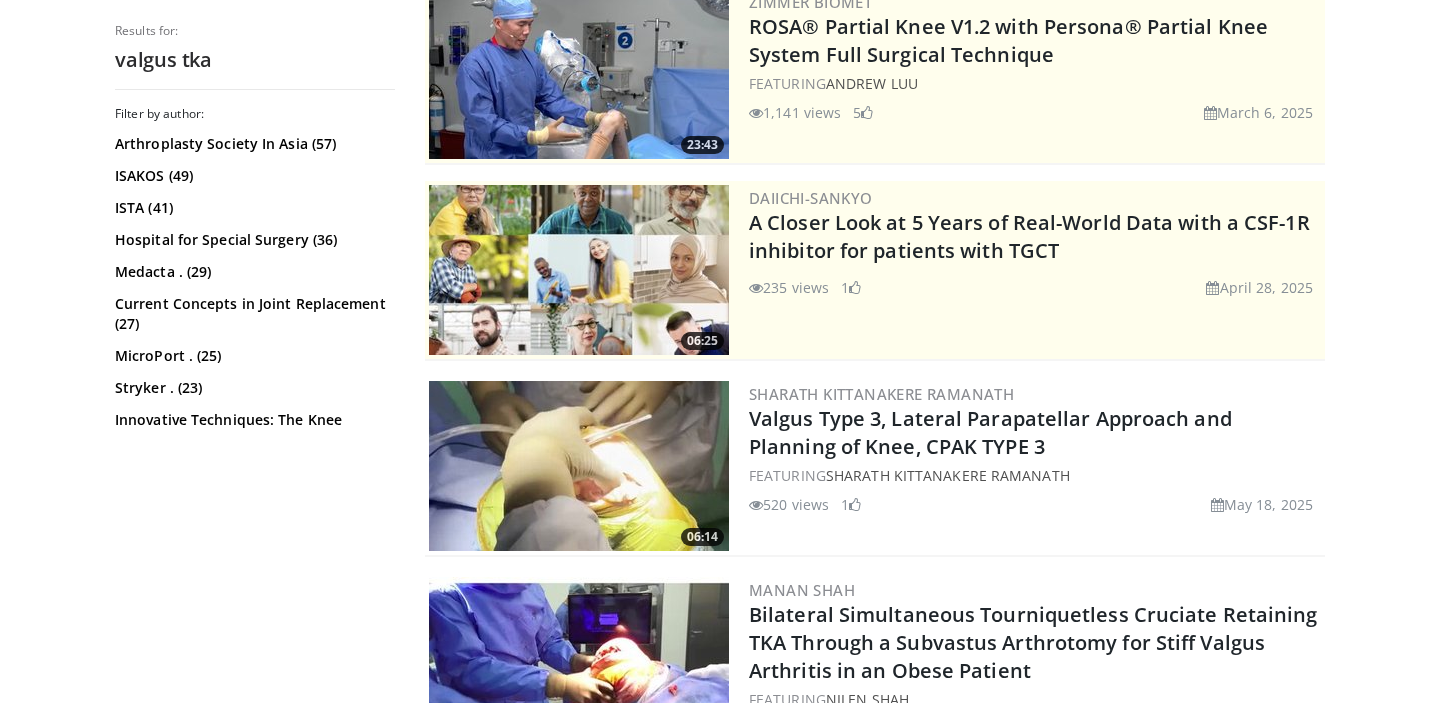 scroll, scrollTop: 0, scrollLeft: 0, axis: both 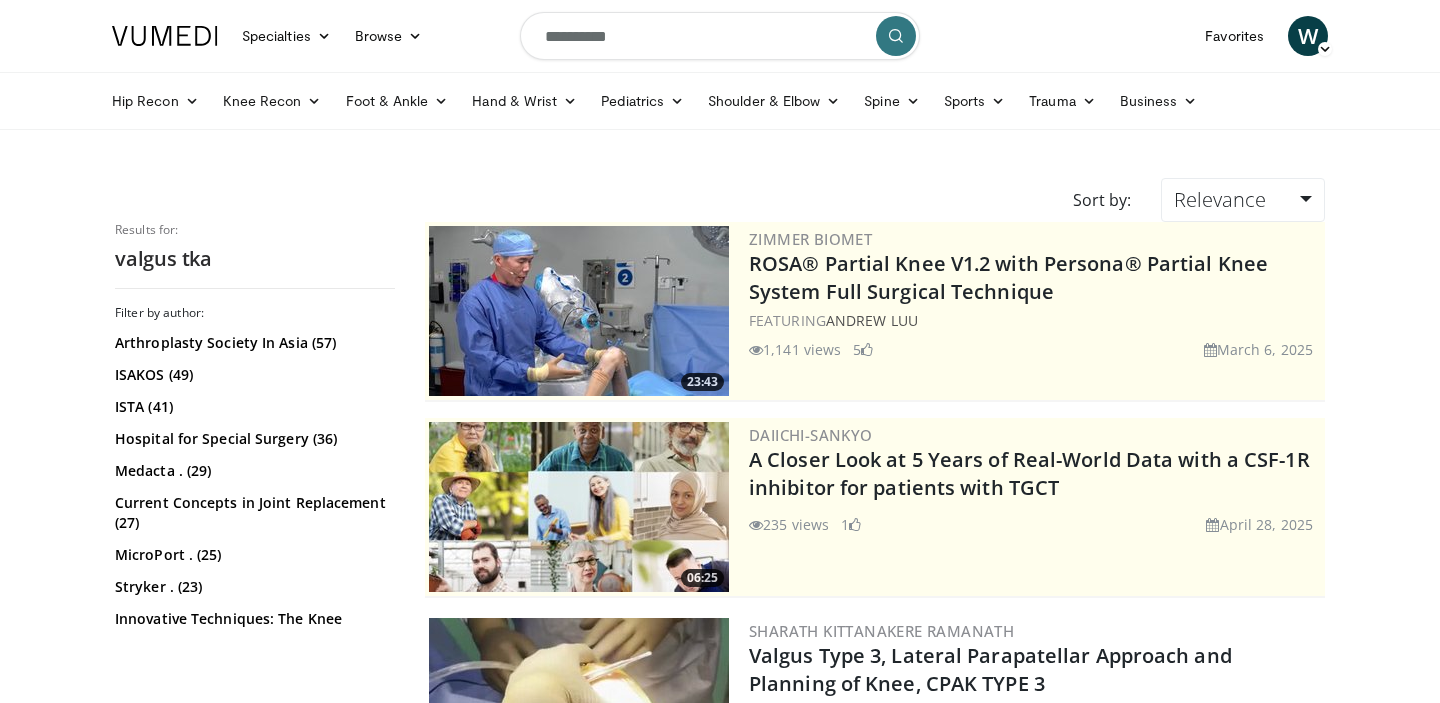 click on "**********" at bounding box center (720, 36) 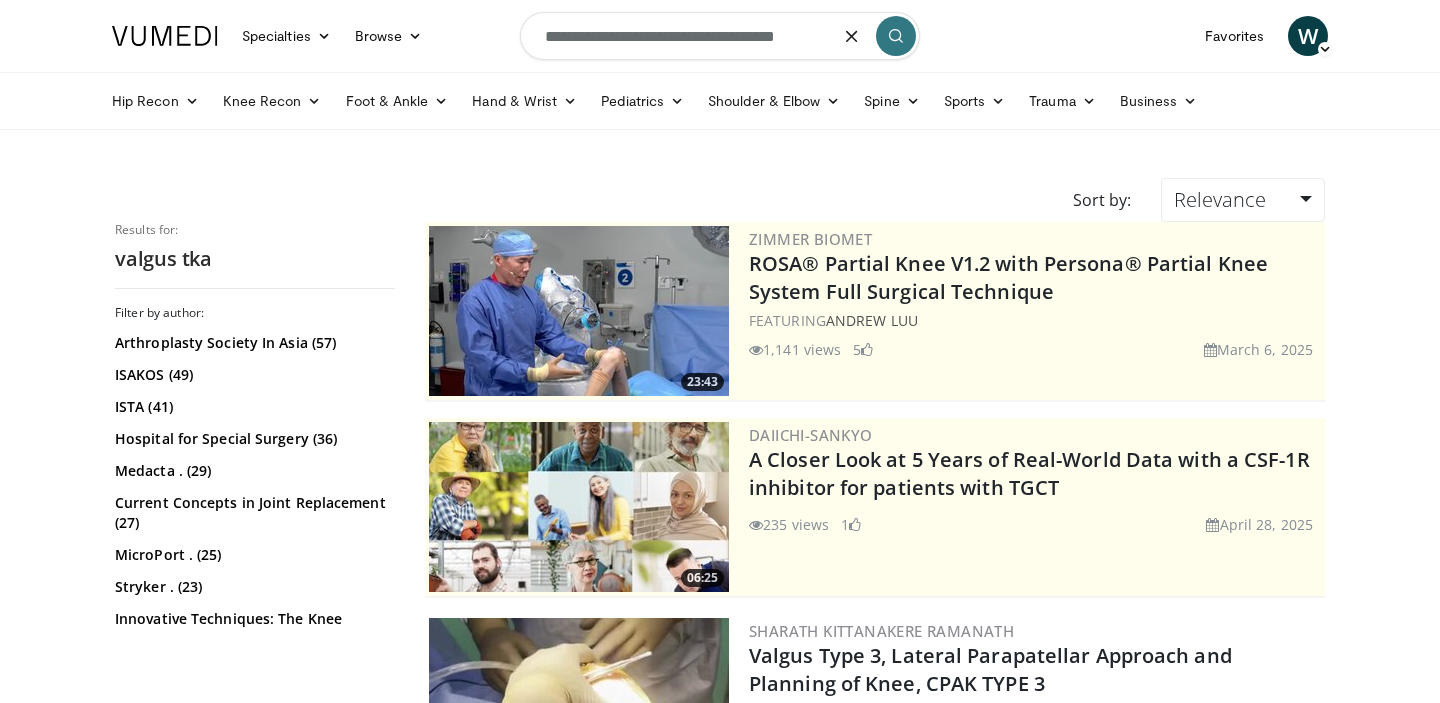 type on "**********" 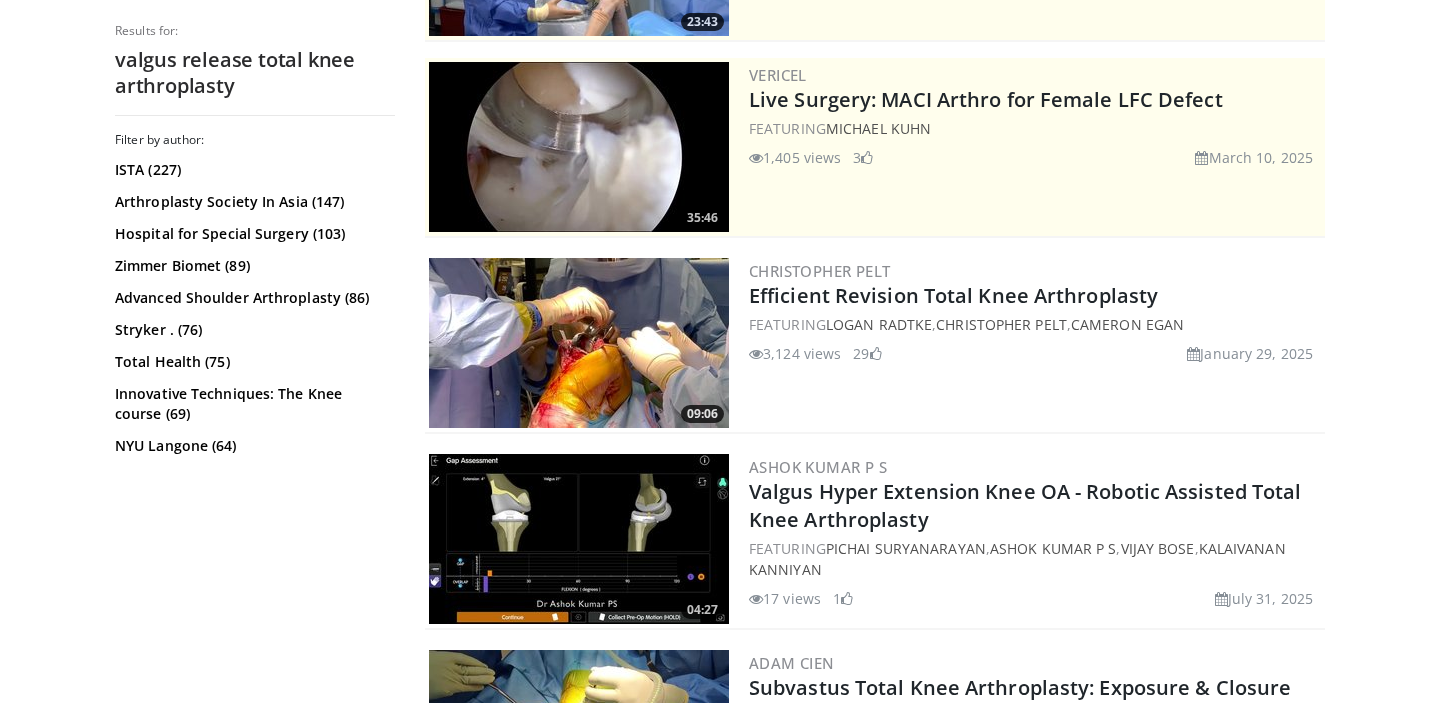 scroll, scrollTop: 0, scrollLeft: 0, axis: both 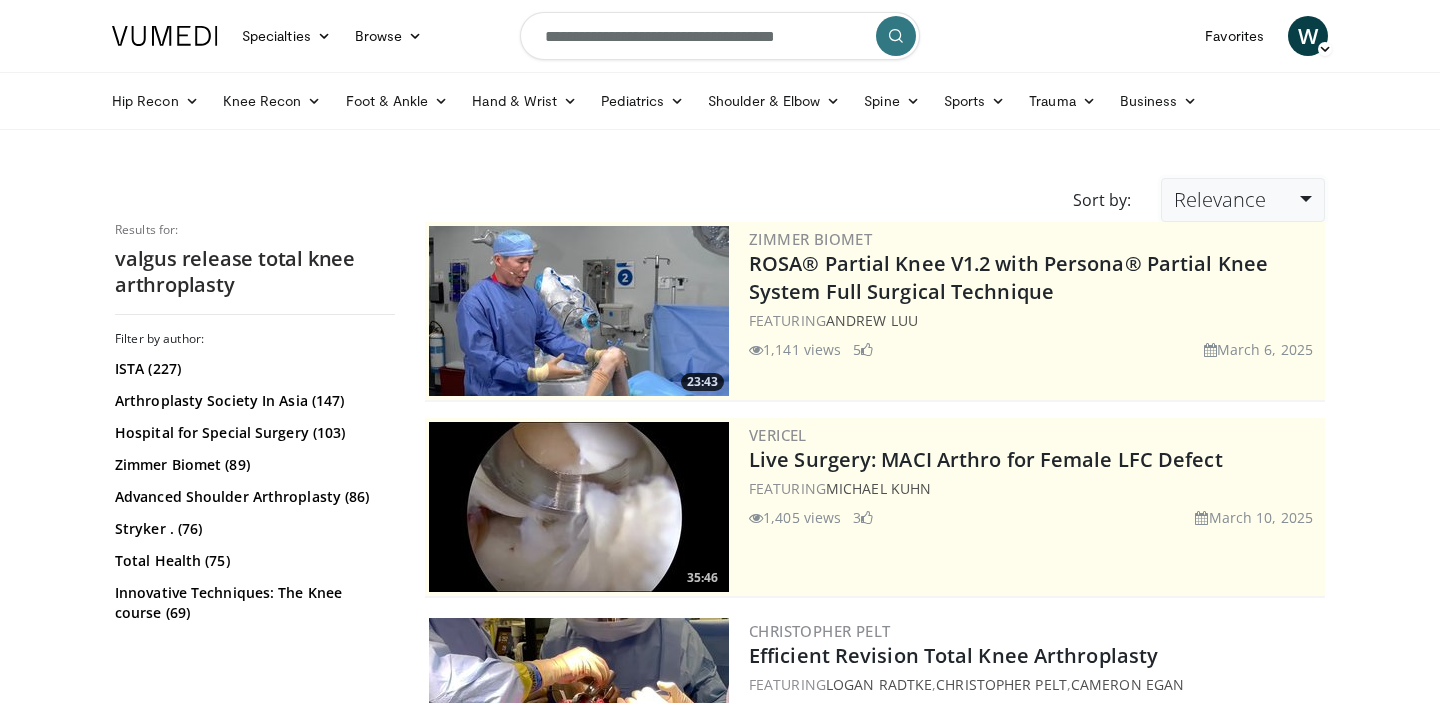 click on "Relevance" at bounding box center [1220, 199] 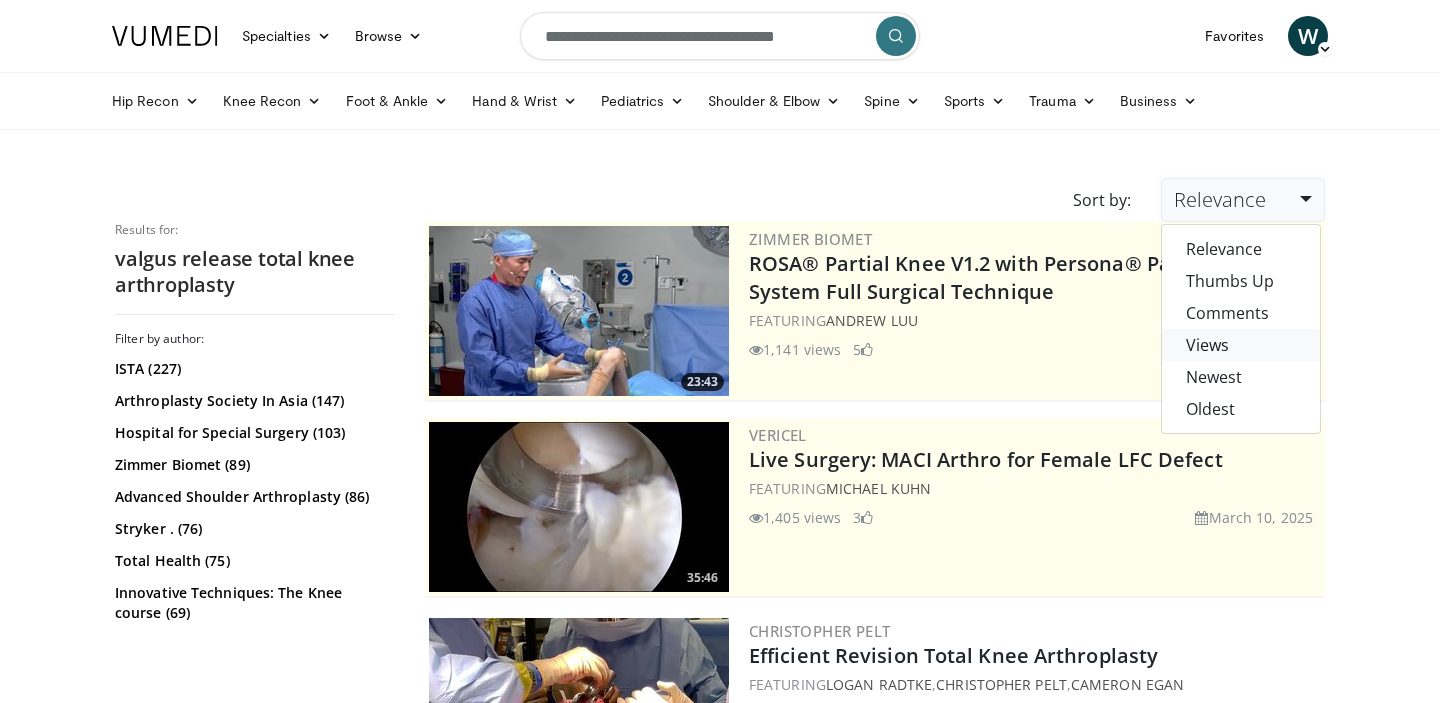 click on "Views" at bounding box center (1241, 345) 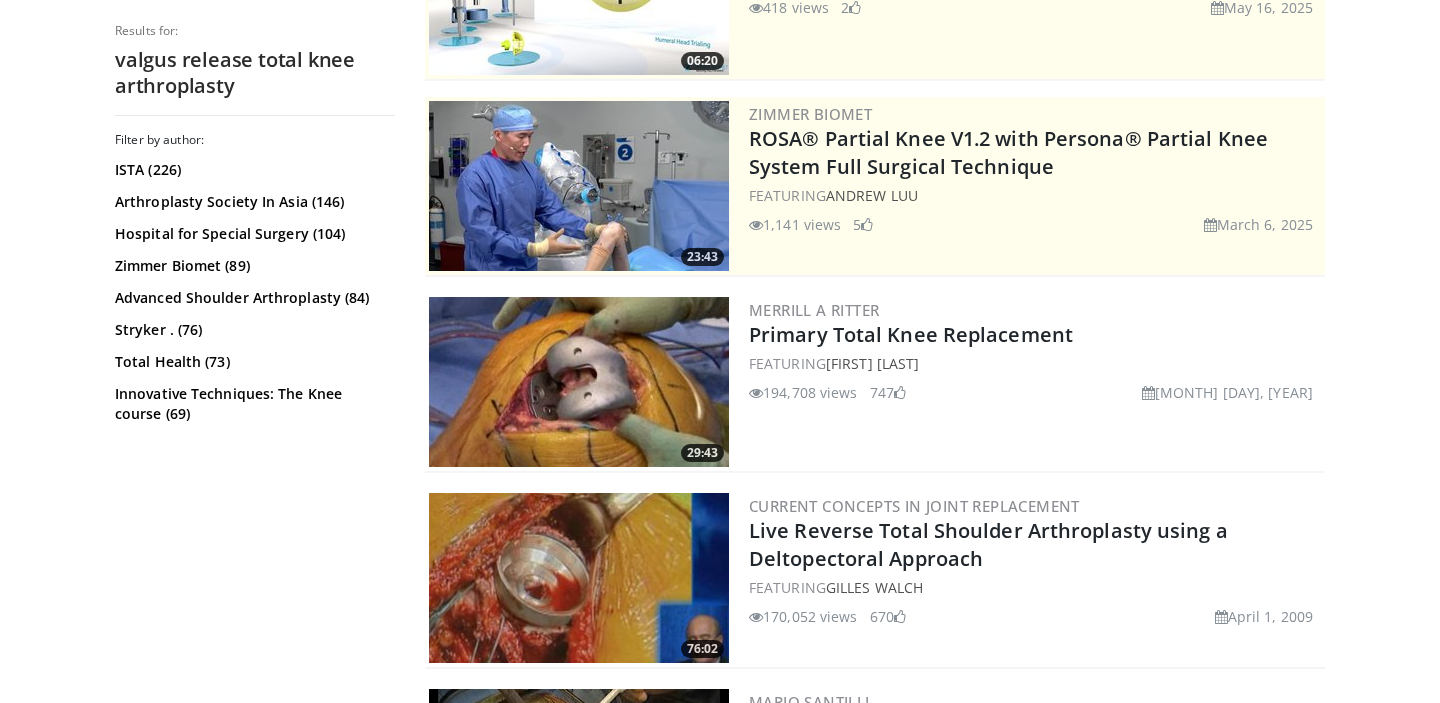 scroll, scrollTop: 0, scrollLeft: 0, axis: both 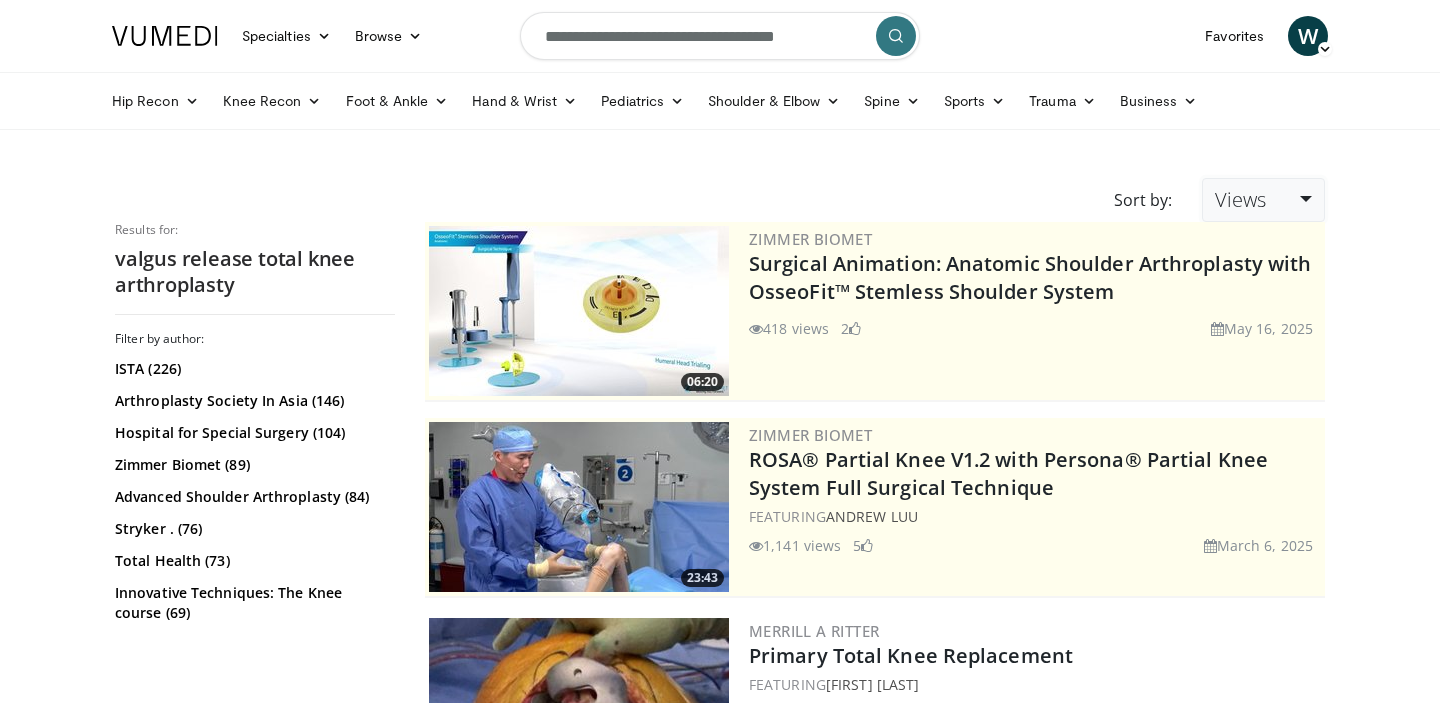click on "Views" at bounding box center [1240, 199] 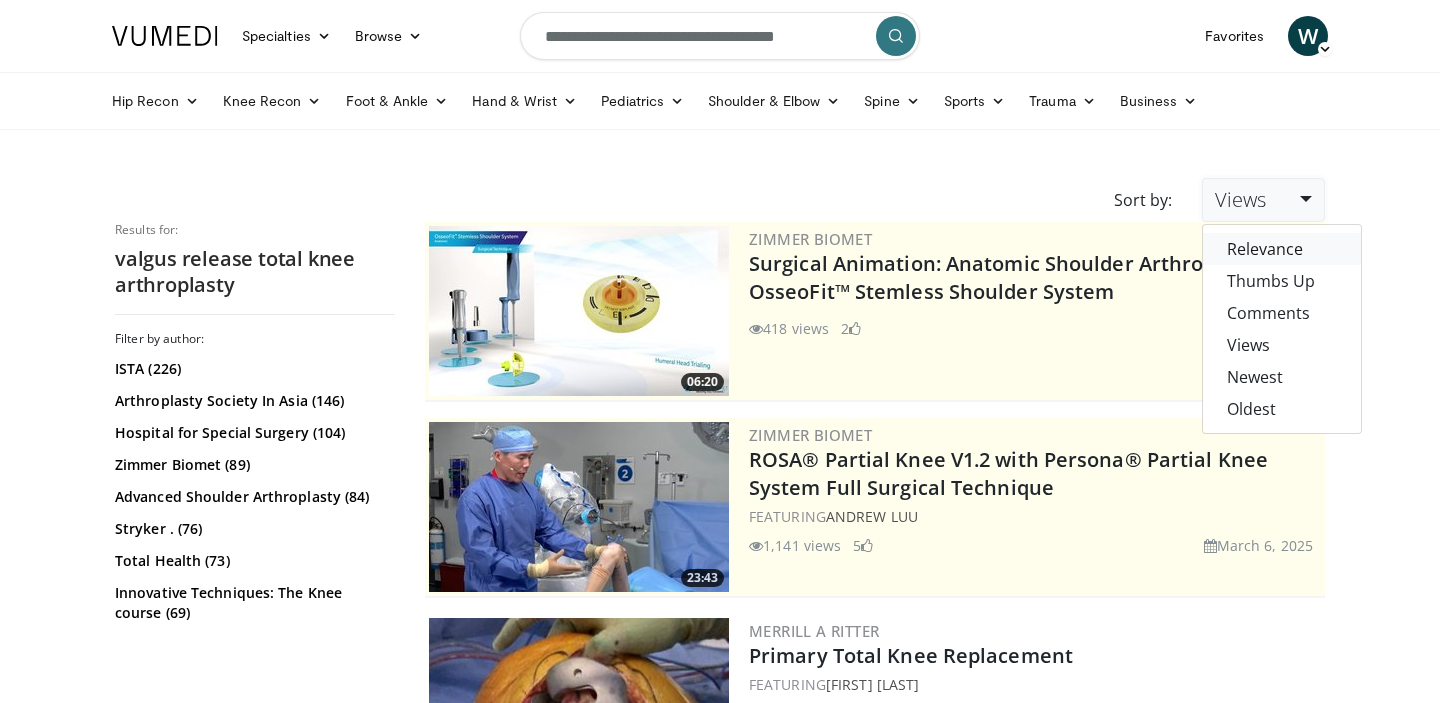 click on "Relevance" at bounding box center [1282, 249] 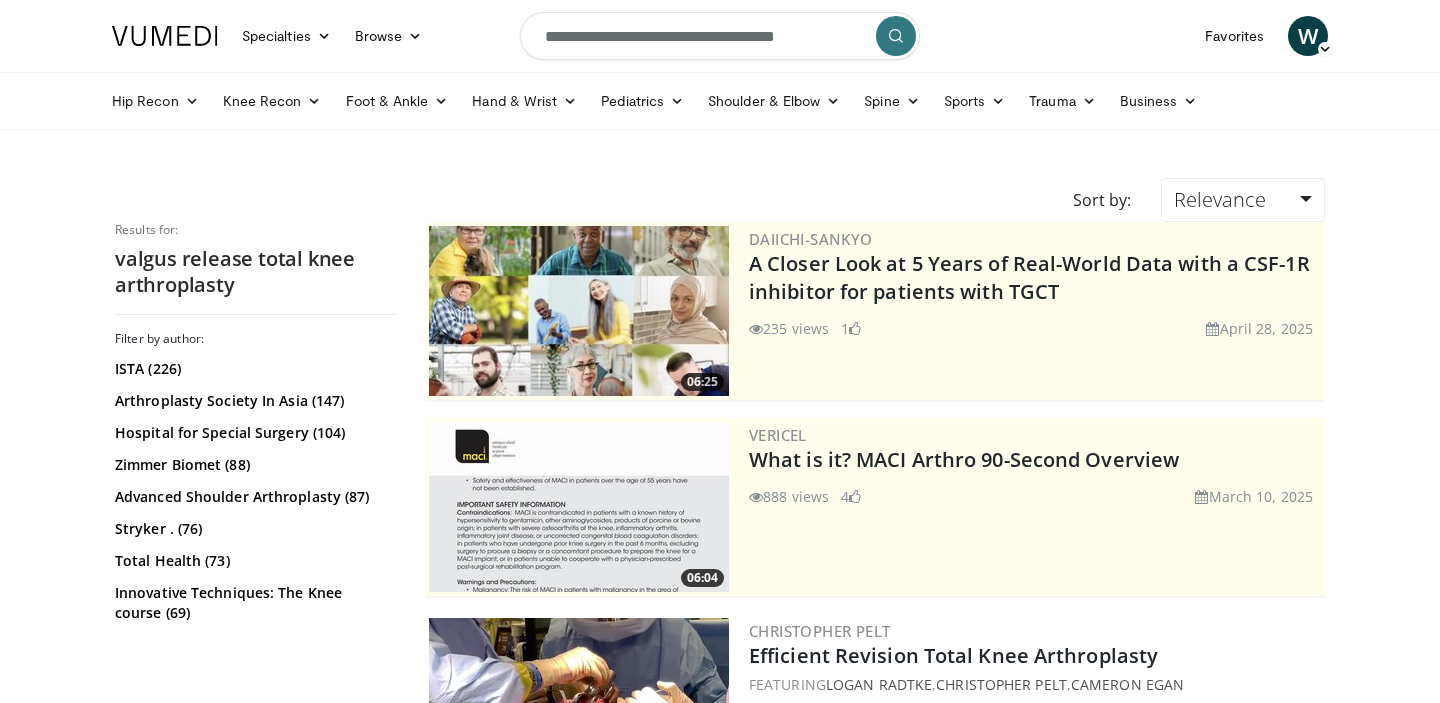 scroll, scrollTop: 0, scrollLeft: 0, axis: both 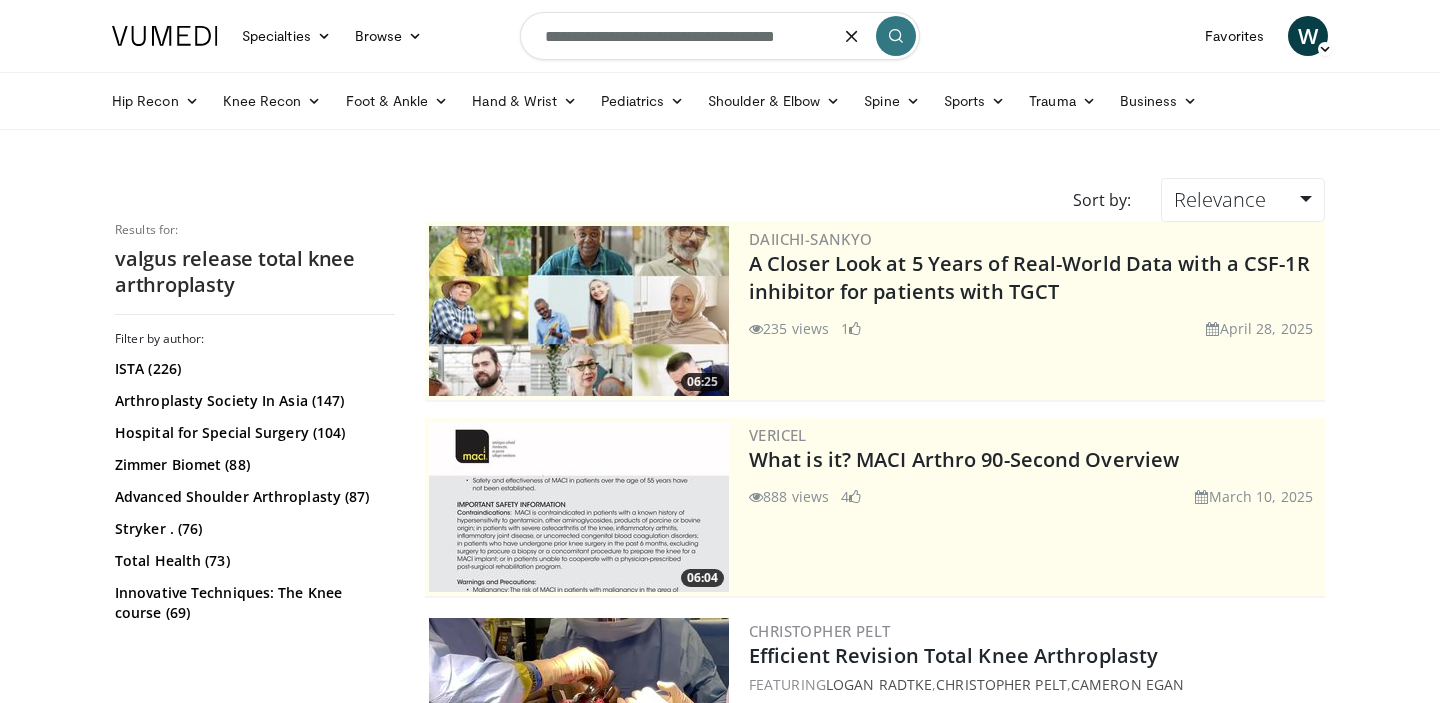 drag, startPoint x: 647, startPoint y: 39, endPoint x: 631, endPoint y: 43, distance: 16.492422 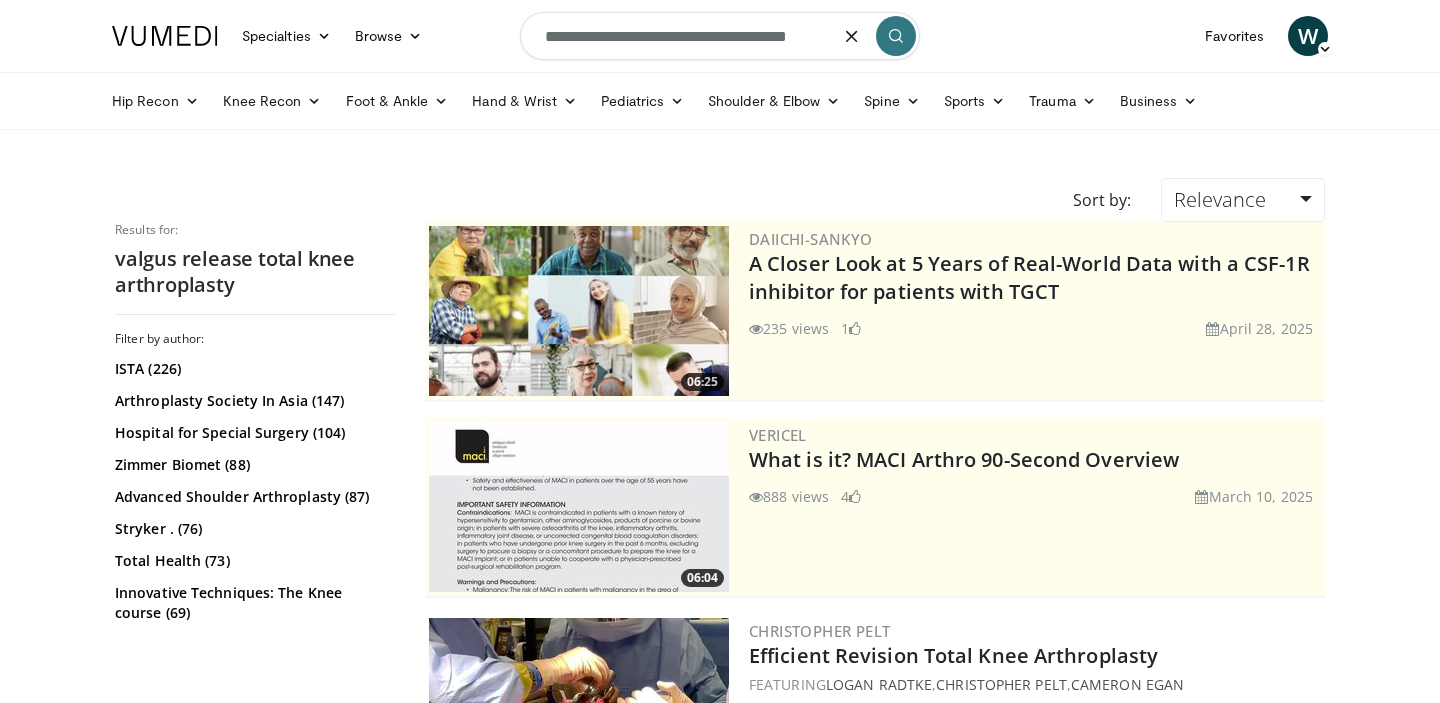 type on "**********" 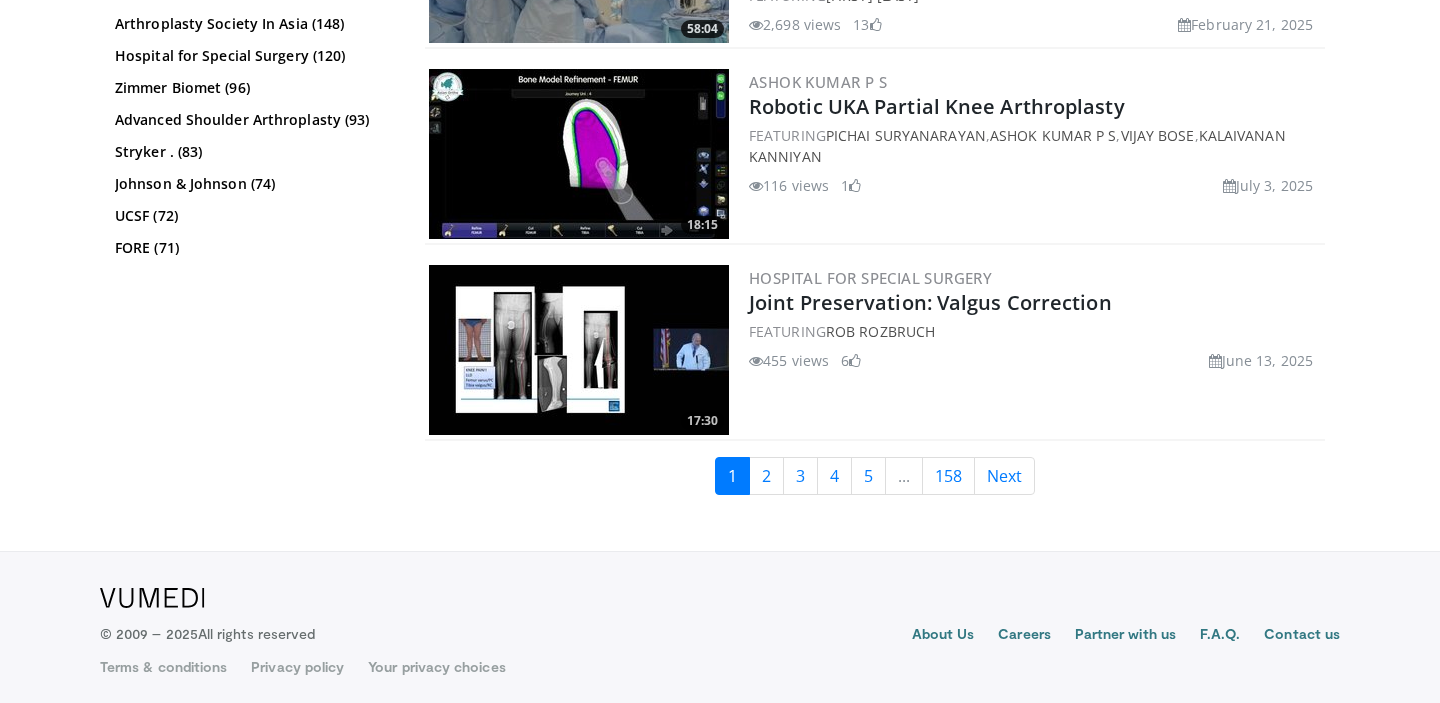 scroll, scrollTop: 4867, scrollLeft: 0, axis: vertical 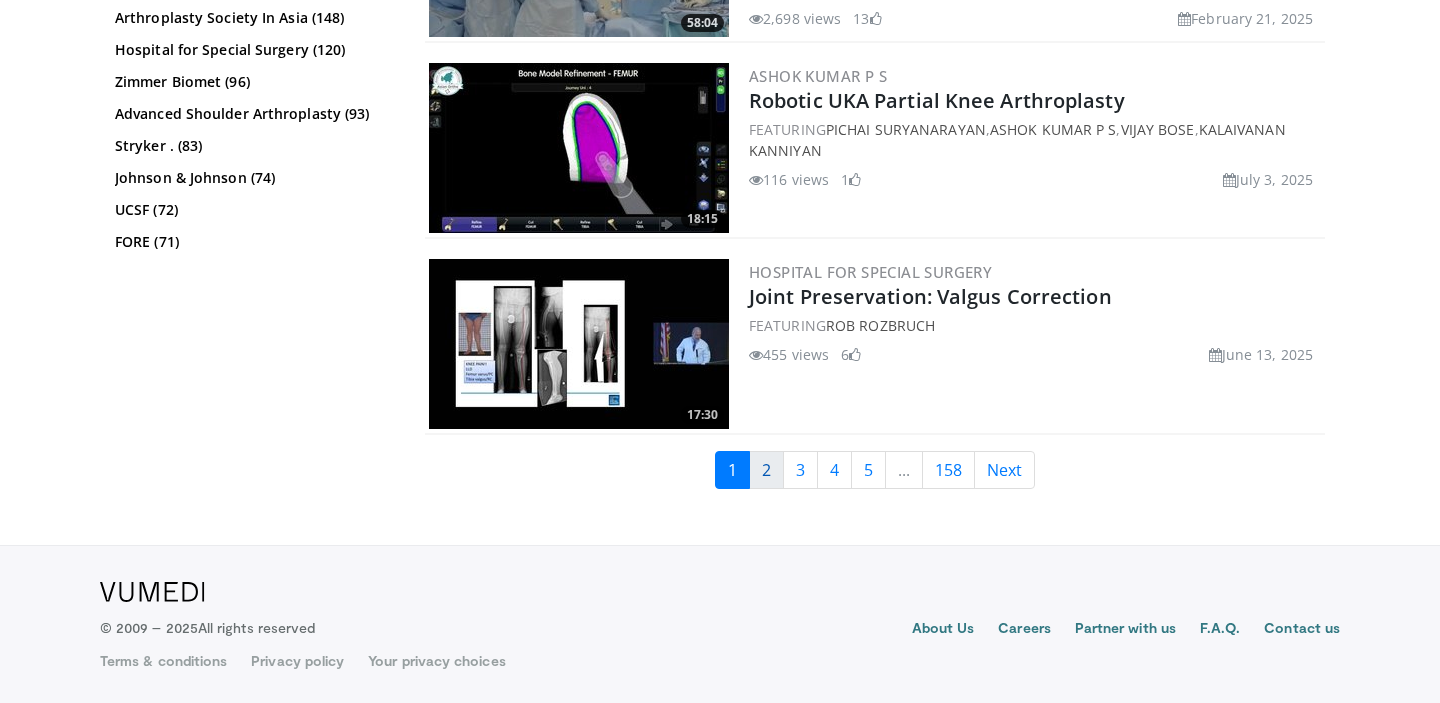 click on "2" at bounding box center (766, 470) 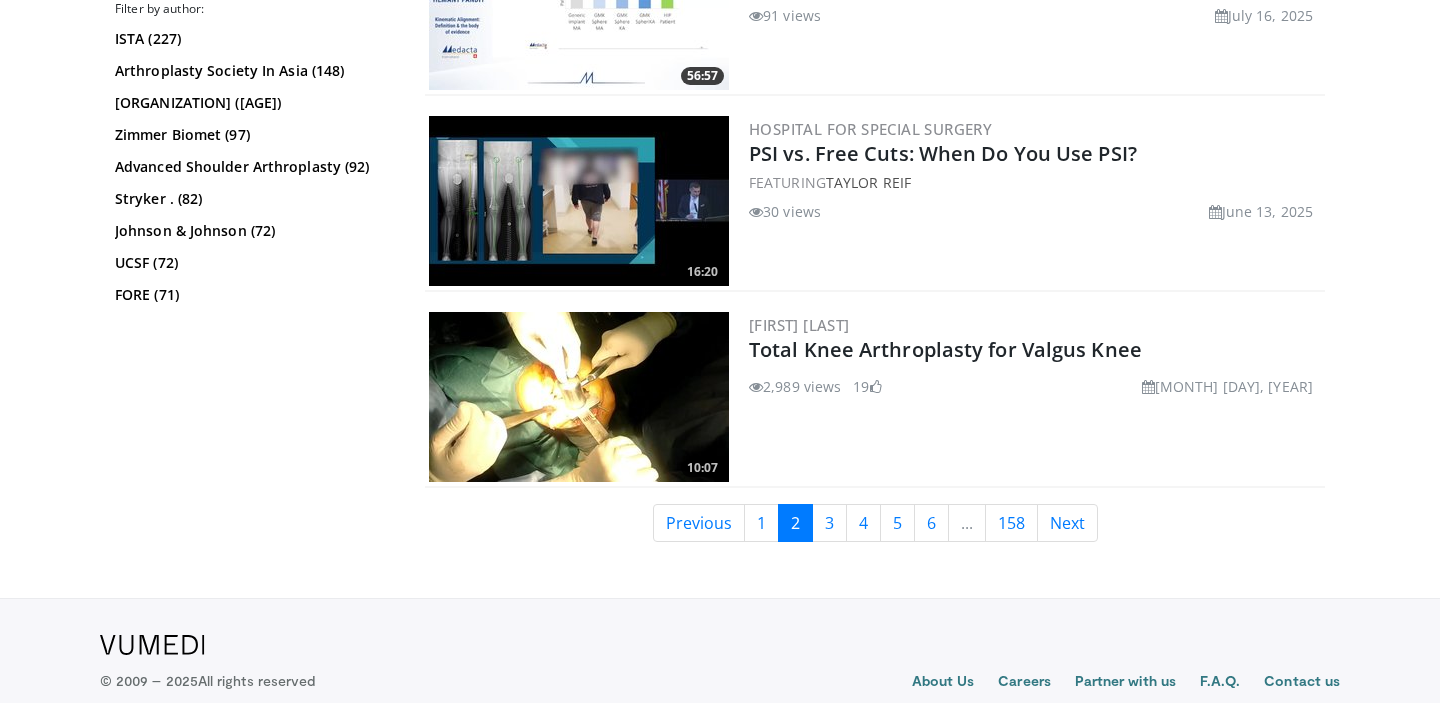 scroll, scrollTop: 4620, scrollLeft: 0, axis: vertical 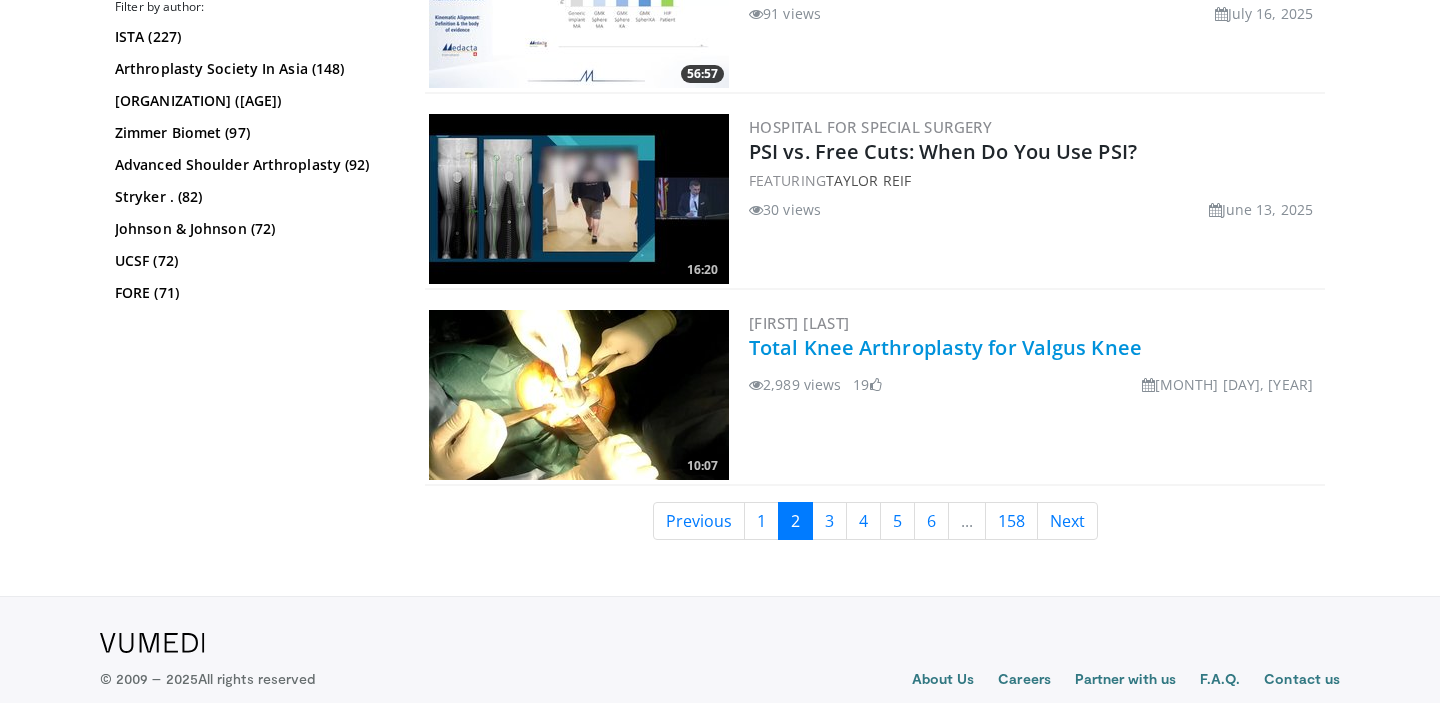 click on "Total Knee Arthroplasty for Valgus Knee" at bounding box center (945, 347) 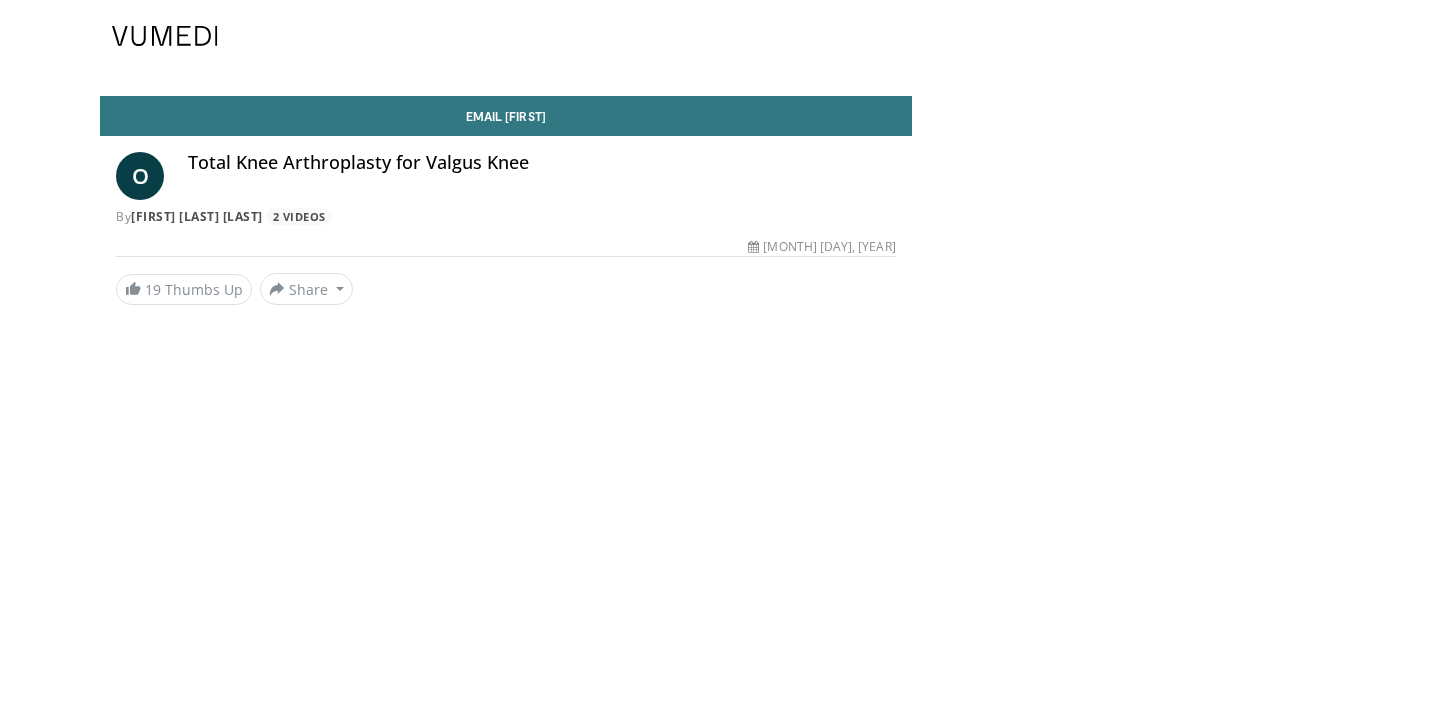scroll, scrollTop: 0, scrollLeft: 0, axis: both 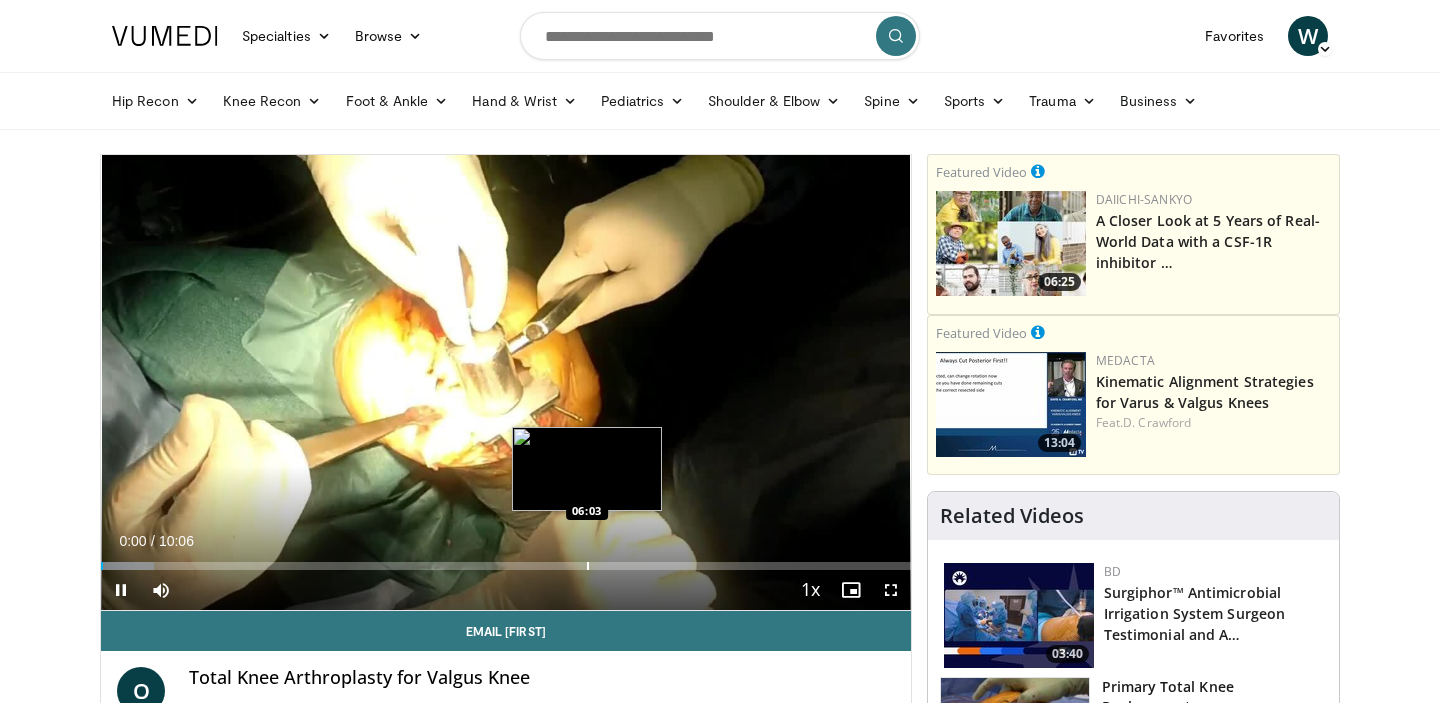 click at bounding box center [588, 566] 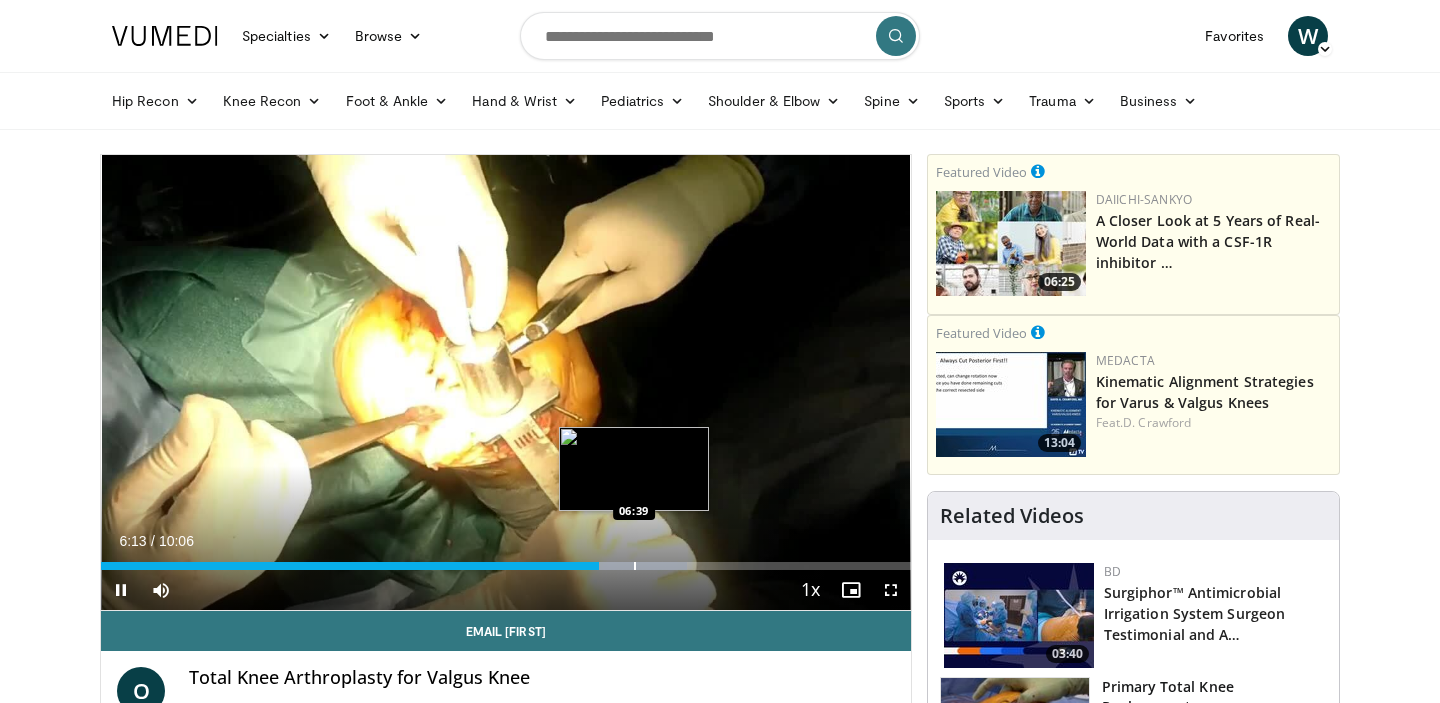 click at bounding box center [635, 566] 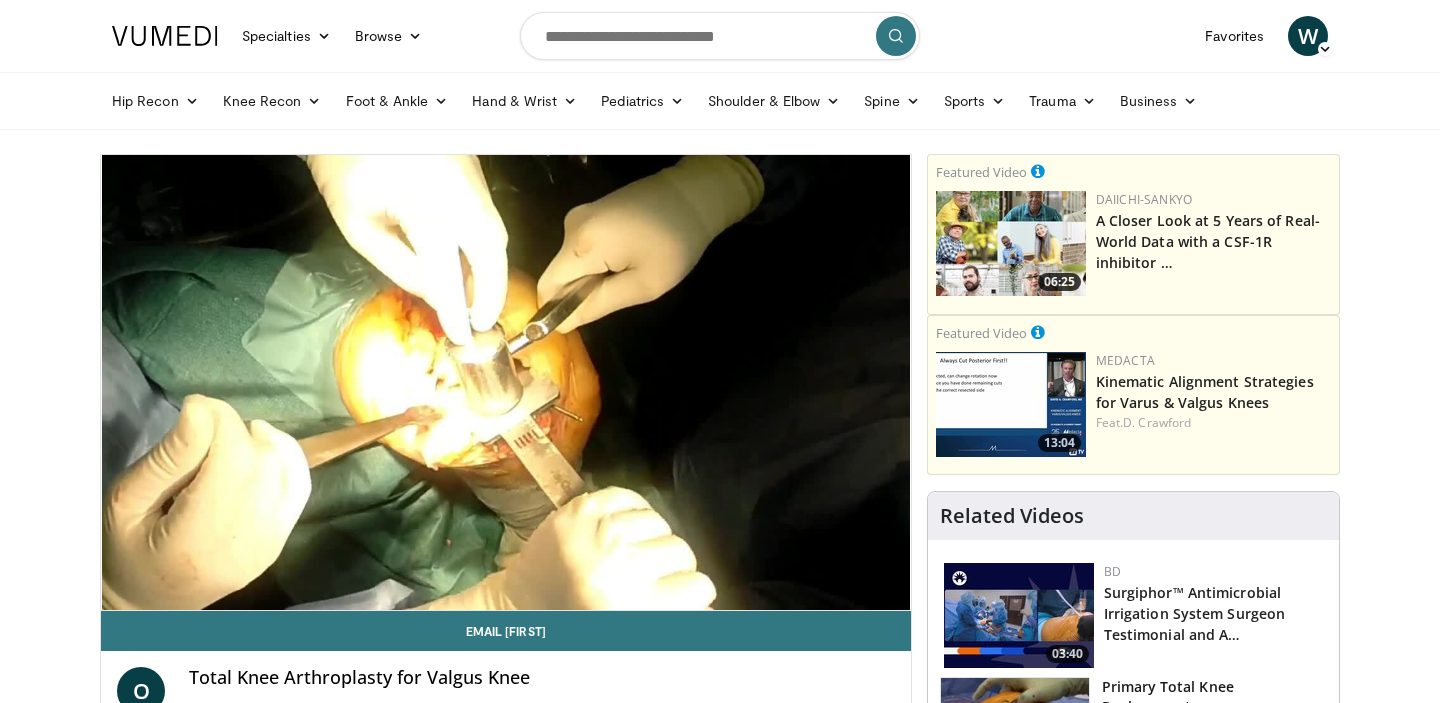 click on "10 seconds
Tap to unmute" at bounding box center [506, 382] 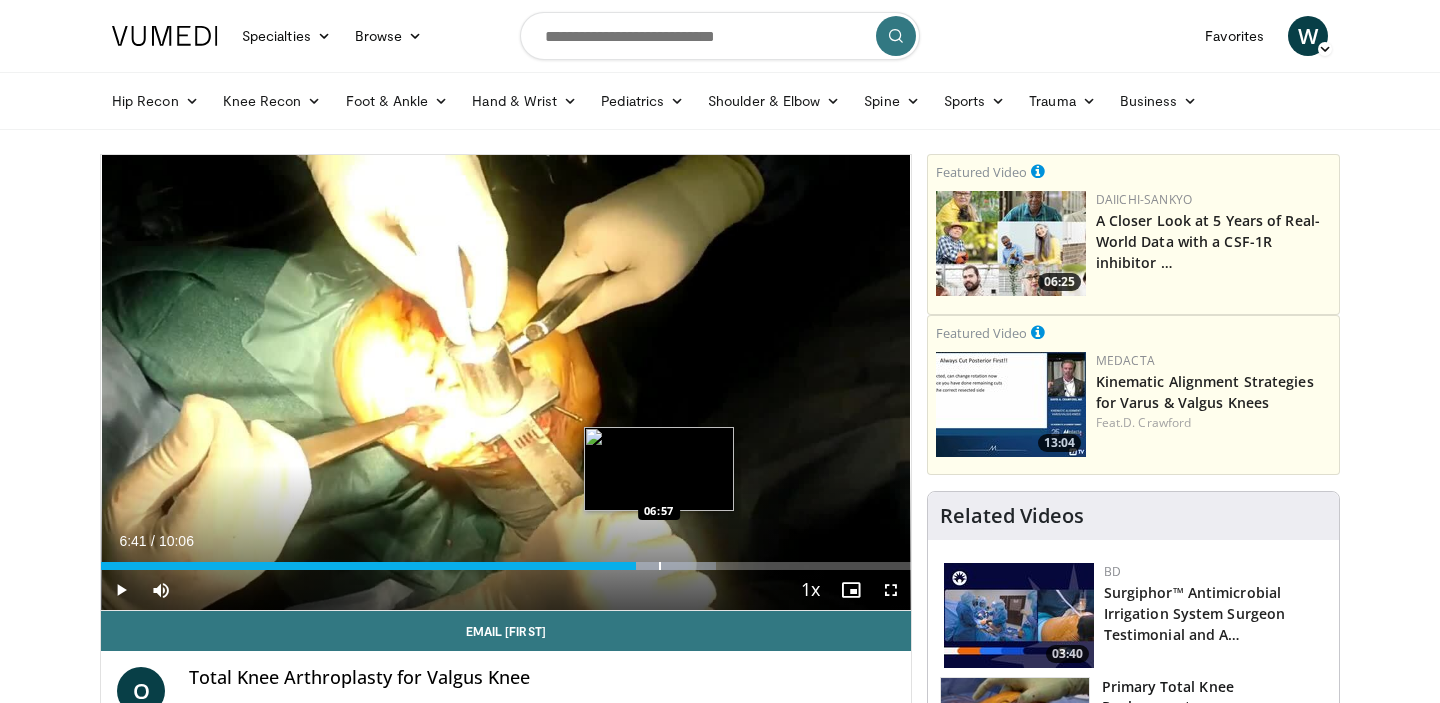 click at bounding box center [660, 566] 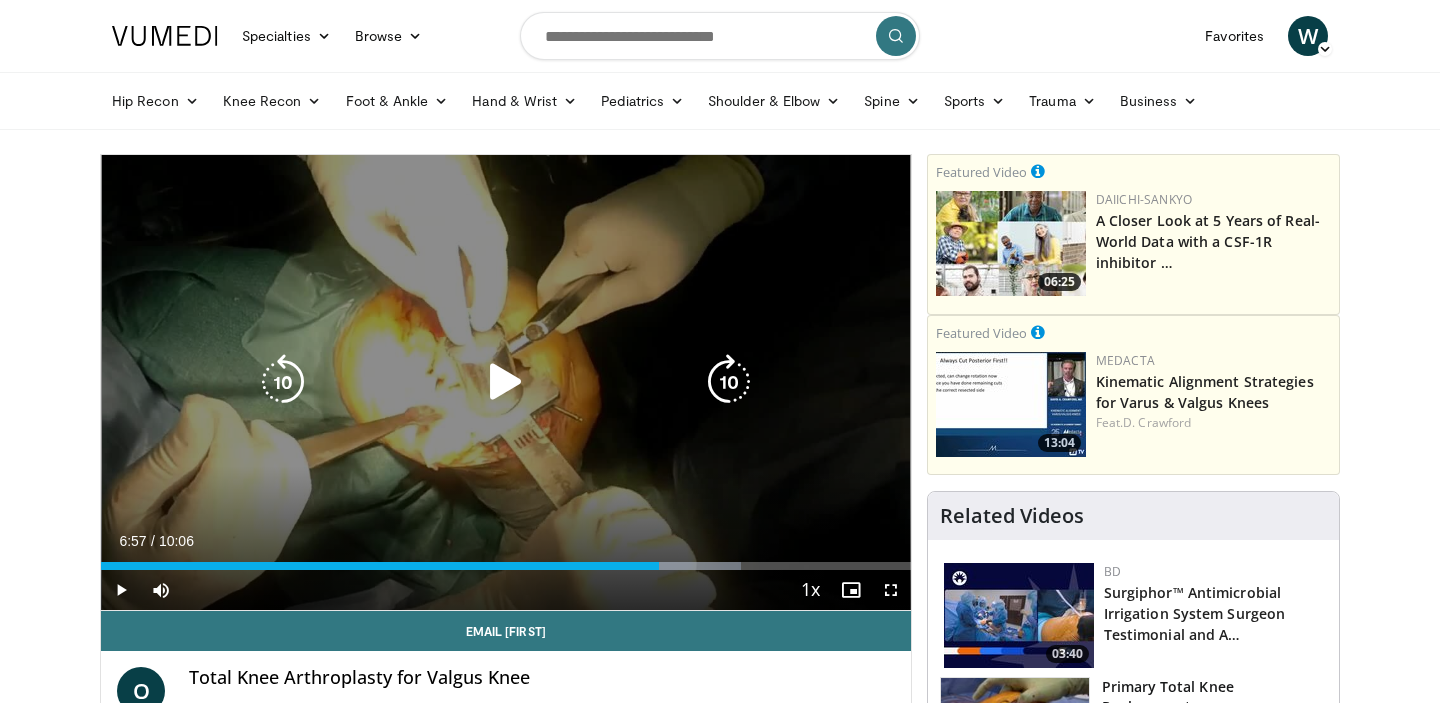 click at bounding box center (506, 382) 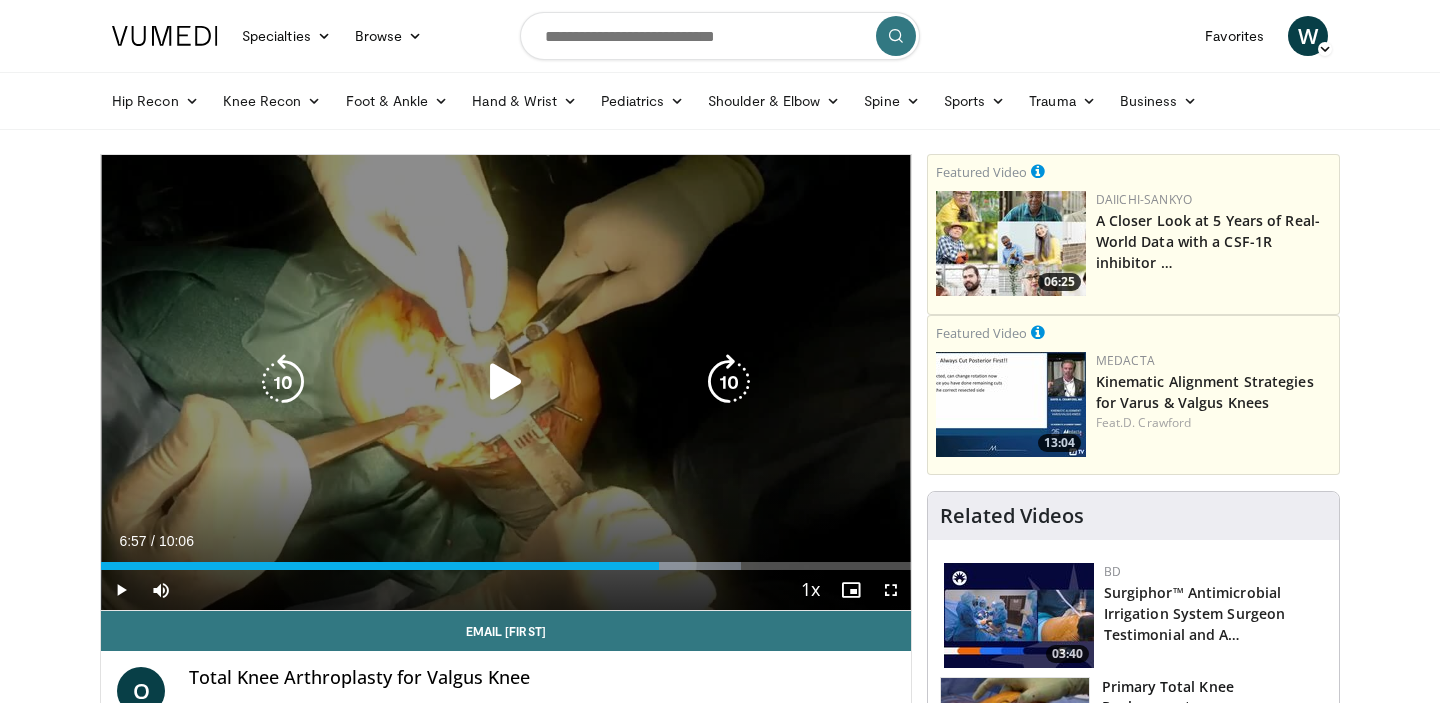 click at bounding box center (506, 382) 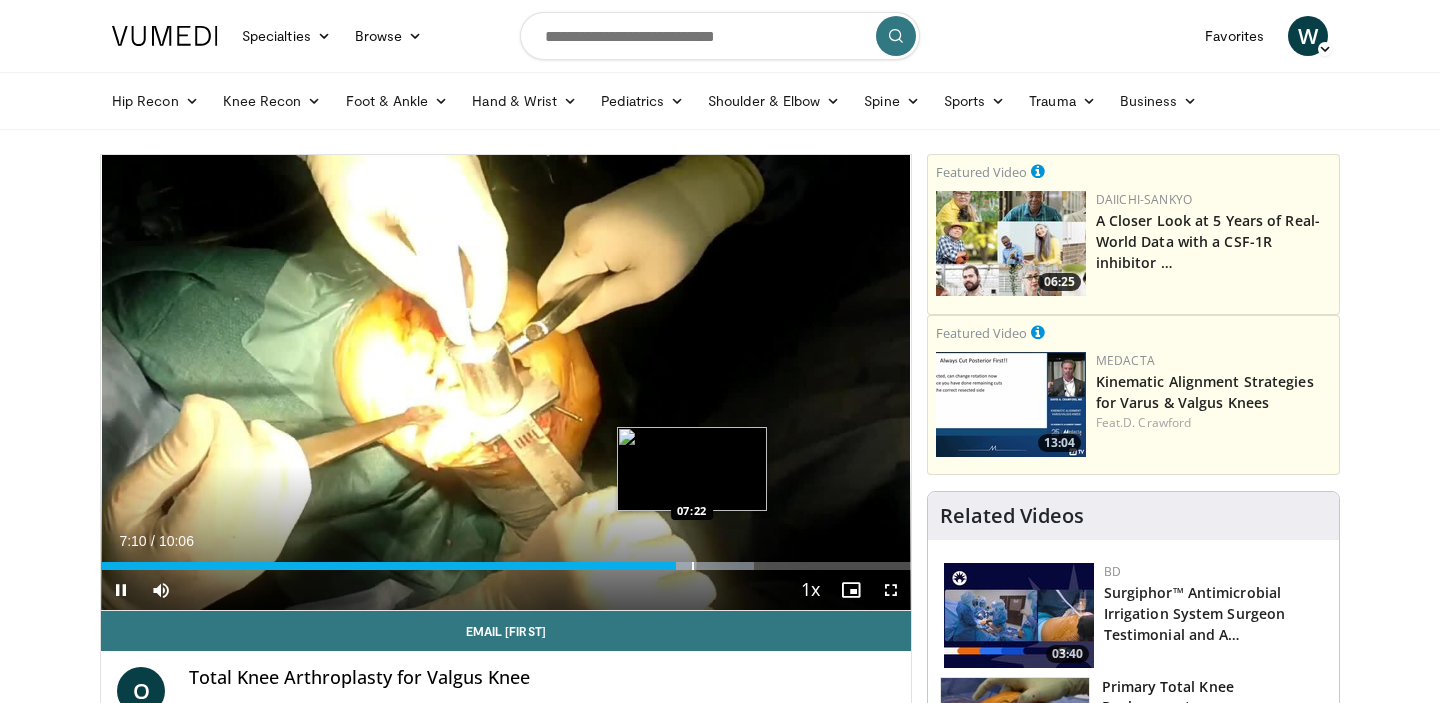 click at bounding box center (693, 566) 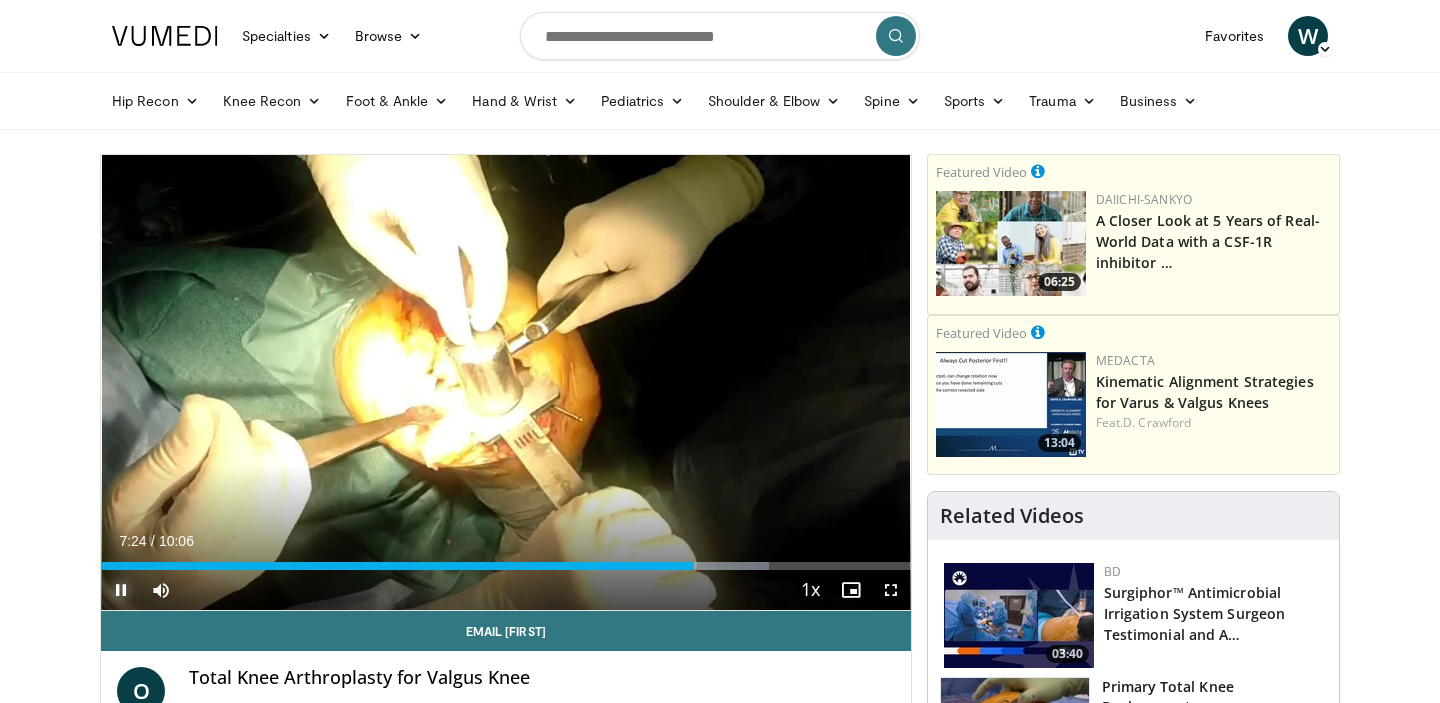 click at bounding box center (121, 590) 